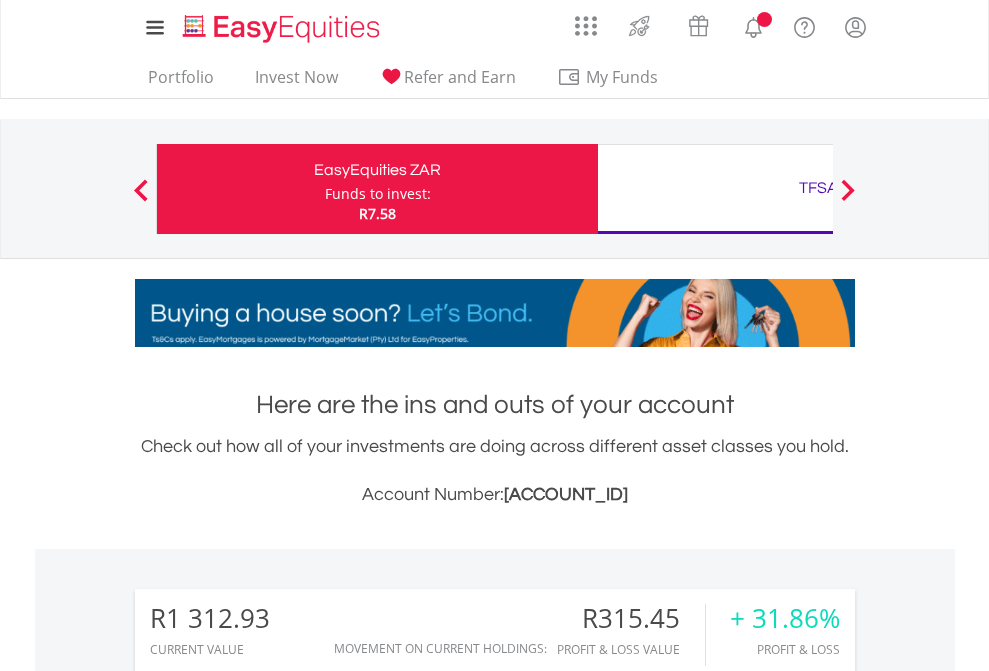 scroll, scrollTop: 0, scrollLeft: 0, axis: both 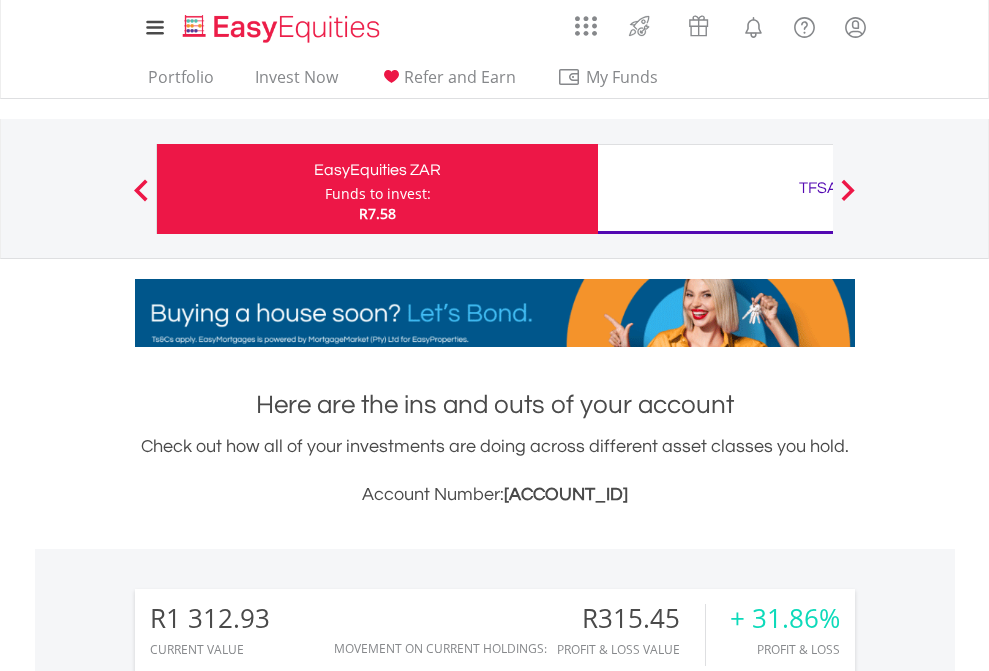 click on "Funds to invest:" at bounding box center (378, 194) 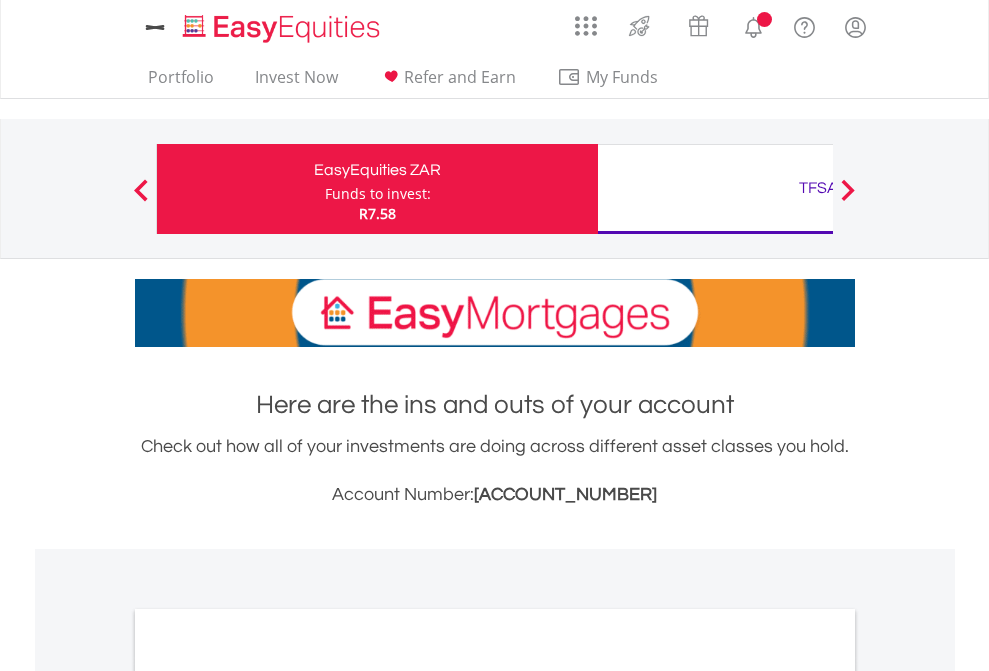 scroll, scrollTop: 0, scrollLeft: 0, axis: both 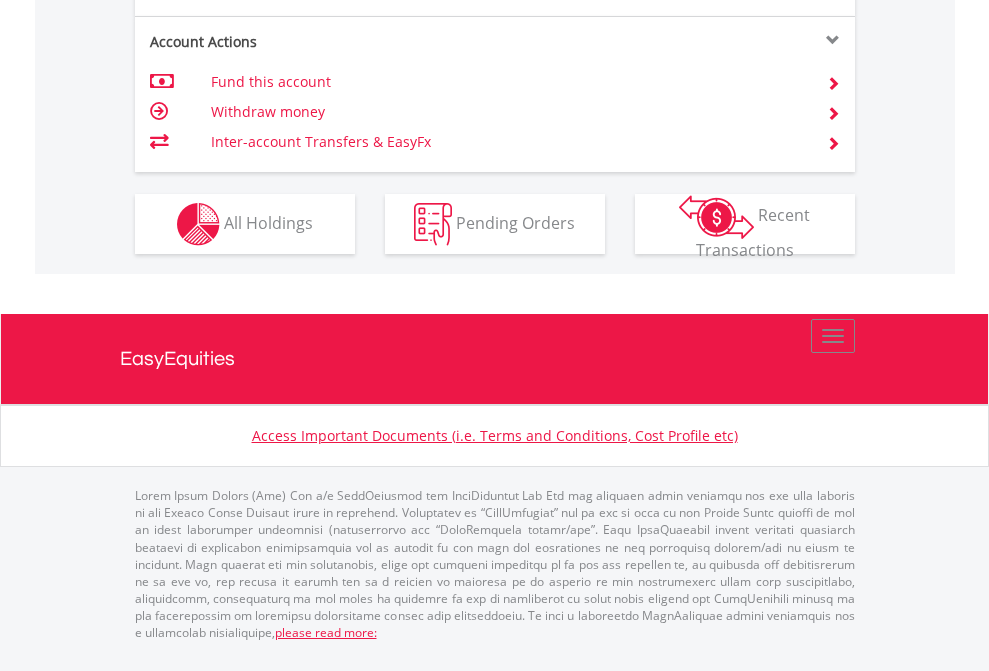 click on "Investment types" at bounding box center (706, -337) 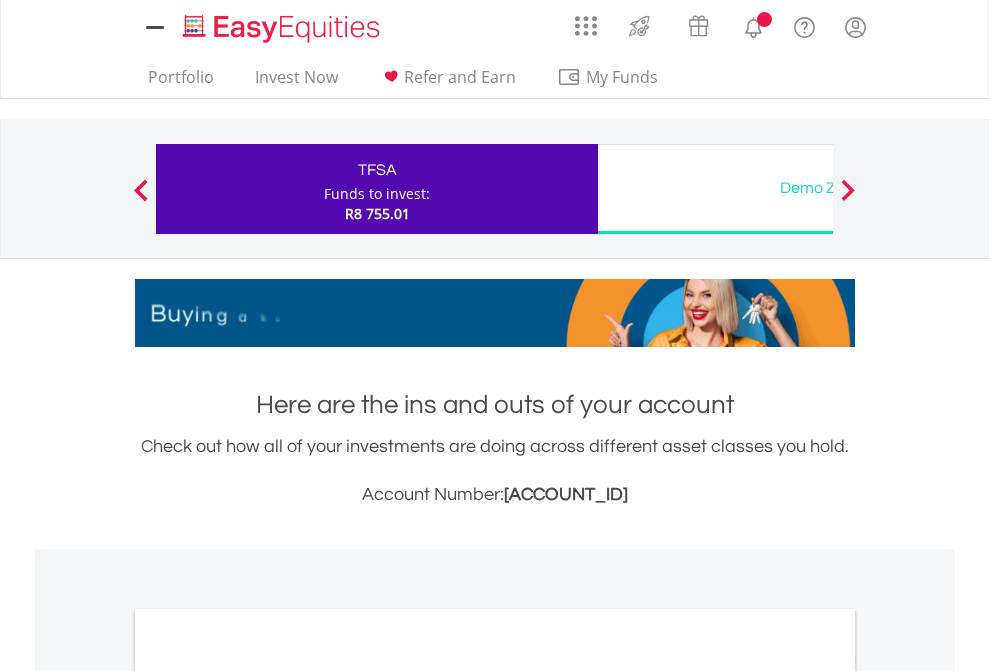 scroll, scrollTop: 0, scrollLeft: 0, axis: both 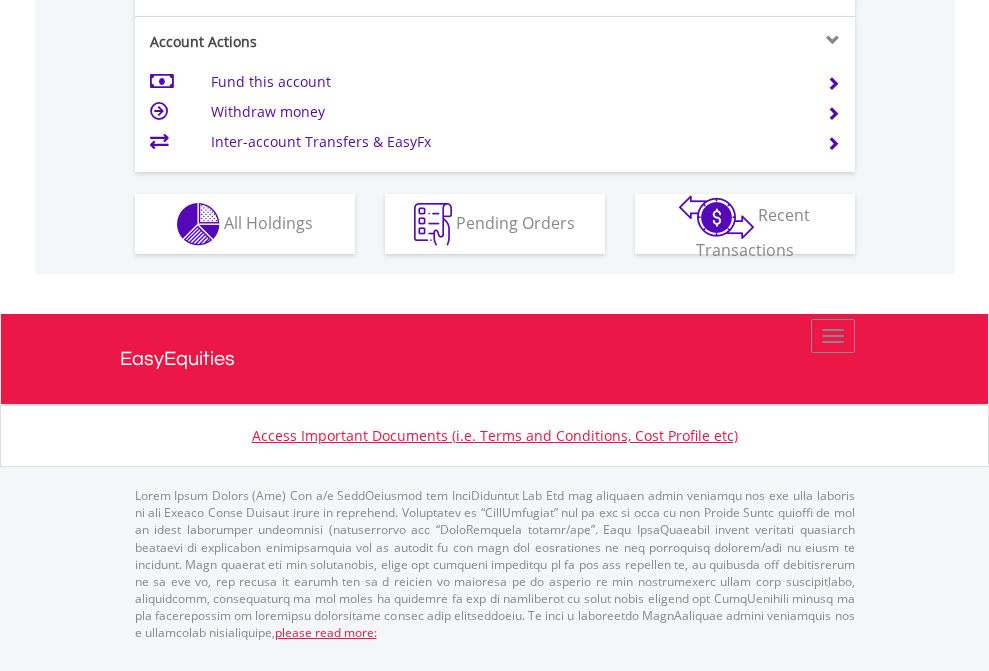 click on "Investment types" at bounding box center [706, -337] 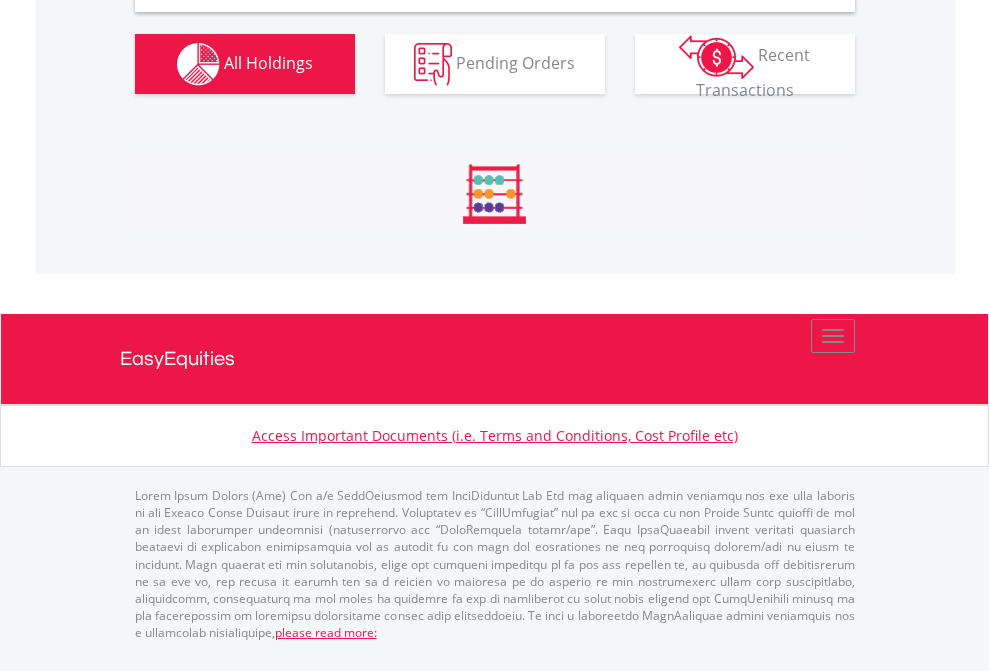 scroll, scrollTop: 1933, scrollLeft: 0, axis: vertical 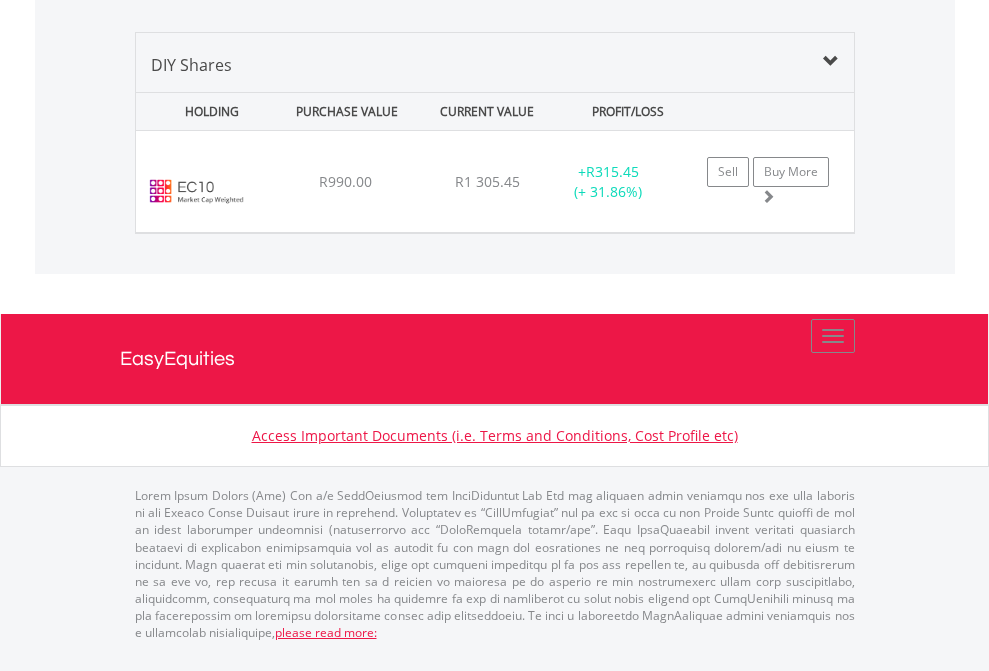 click on "TFSA" at bounding box center [818, -968] 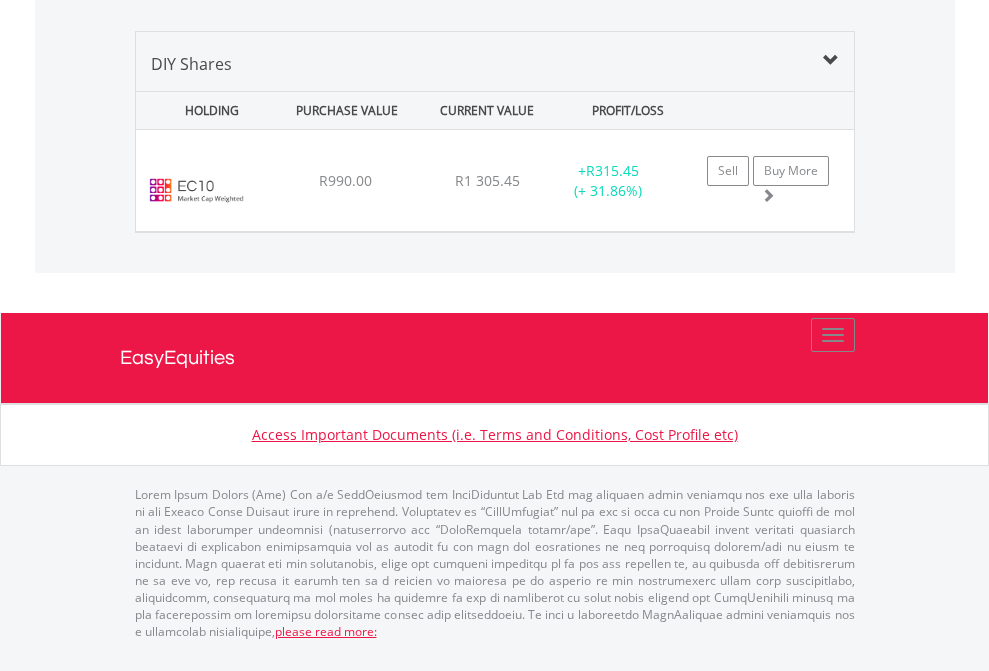 scroll, scrollTop: 144, scrollLeft: 0, axis: vertical 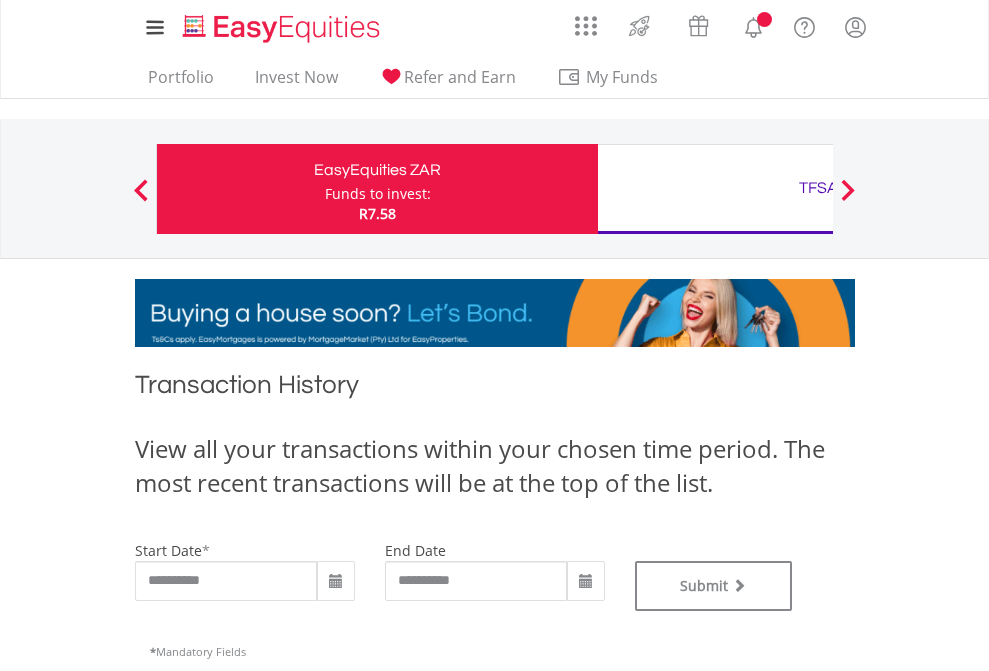 click on "TFSA" at bounding box center [818, 188] 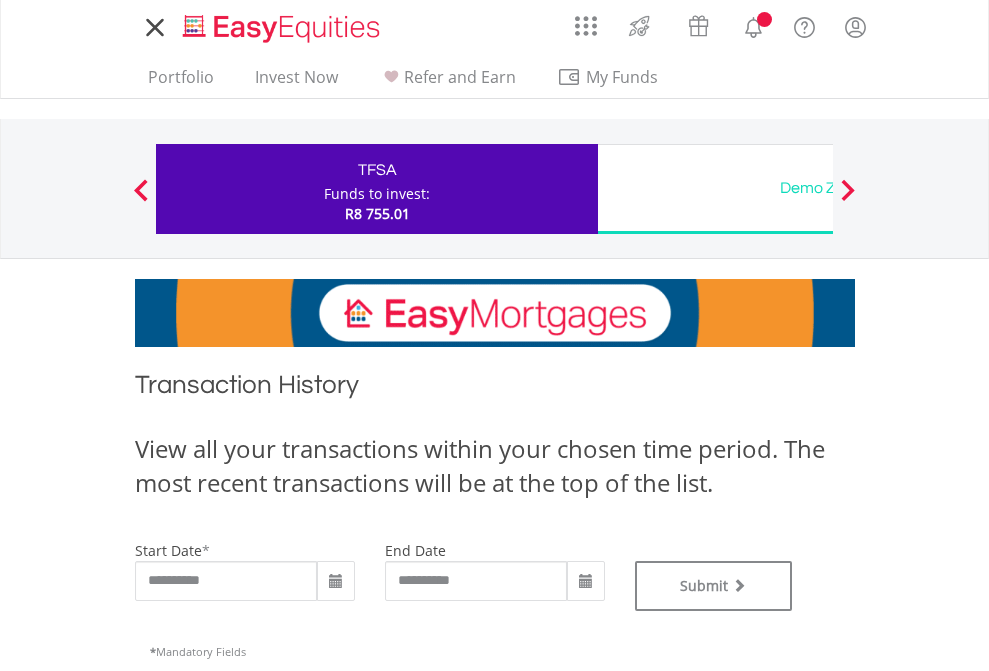 type on "**********" 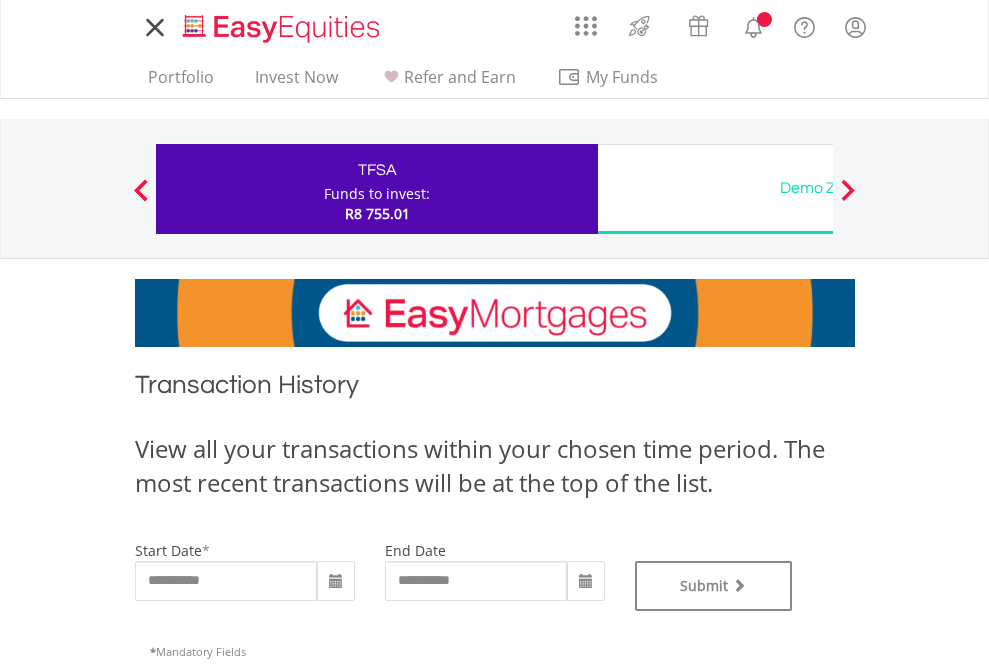 scroll, scrollTop: 0, scrollLeft: 0, axis: both 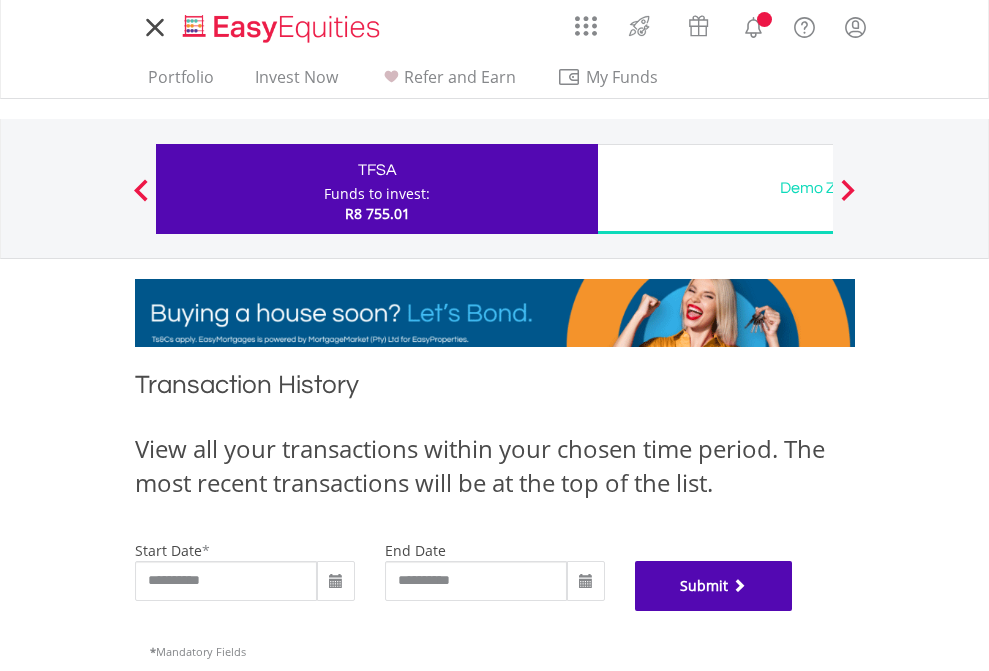 click on "Submit" at bounding box center [714, 586] 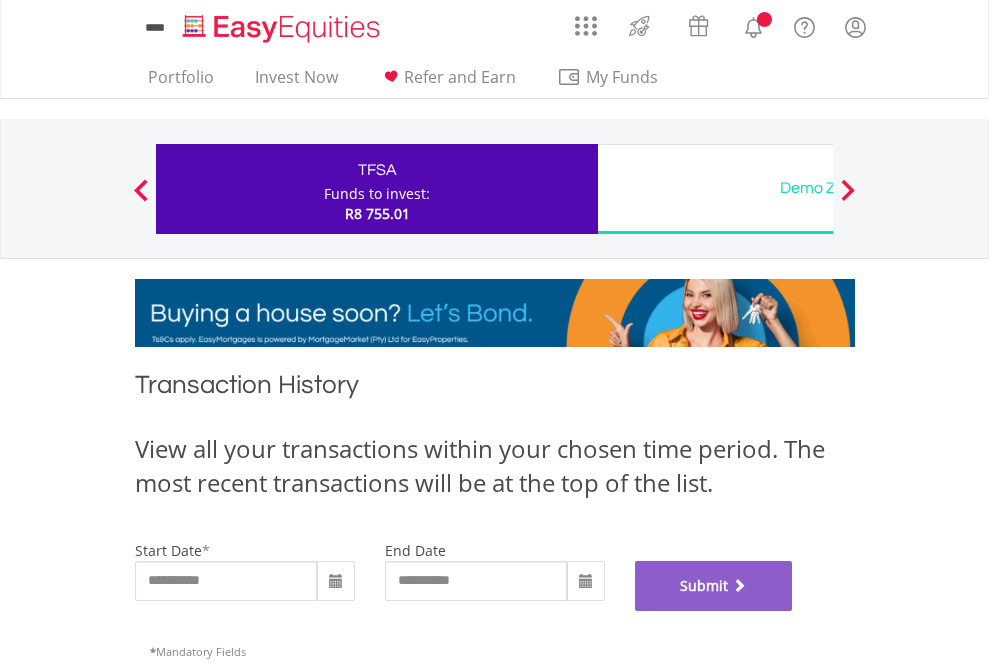 scroll, scrollTop: 811, scrollLeft: 0, axis: vertical 